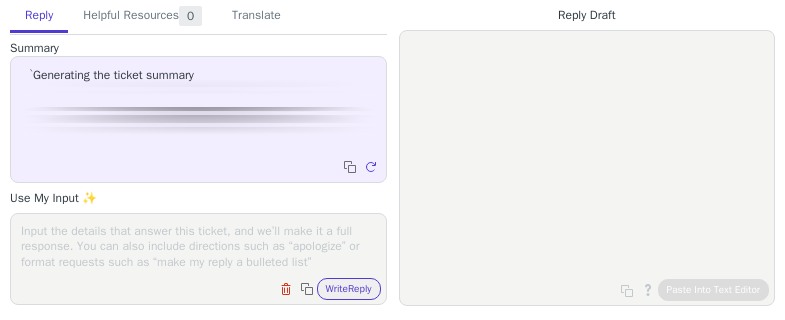 scroll, scrollTop: 0, scrollLeft: 0, axis: both 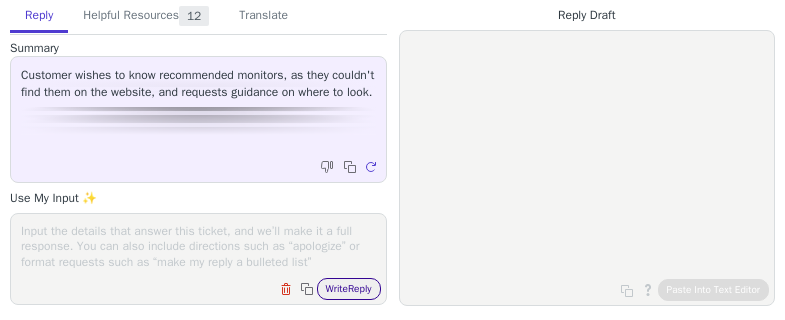 click on "Write  Reply" at bounding box center [349, 289] 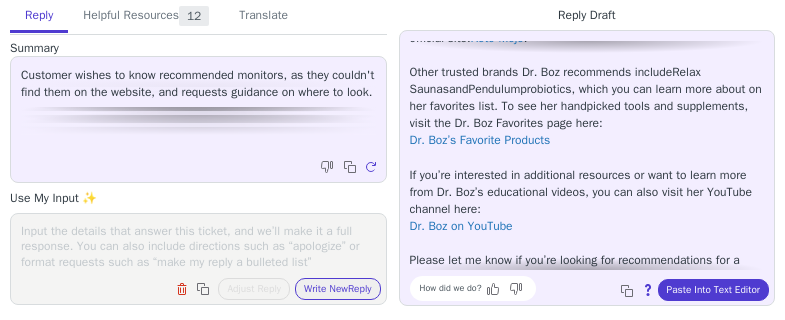 scroll, scrollTop: 285, scrollLeft: 0, axis: vertical 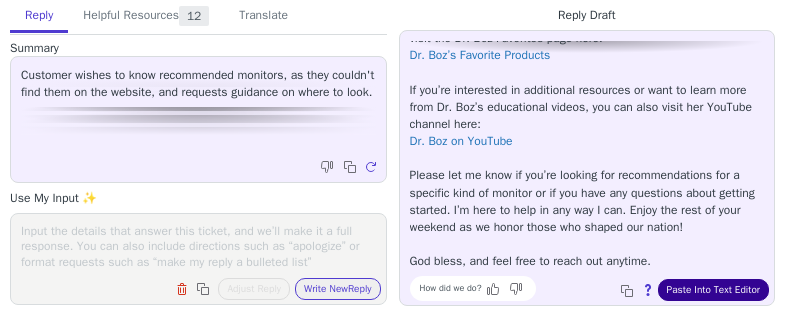 click on "Paste Into Text Editor" at bounding box center [713, 290] 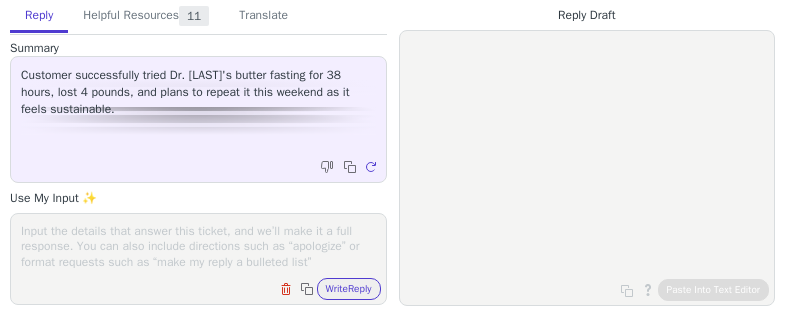 scroll, scrollTop: 0, scrollLeft: 0, axis: both 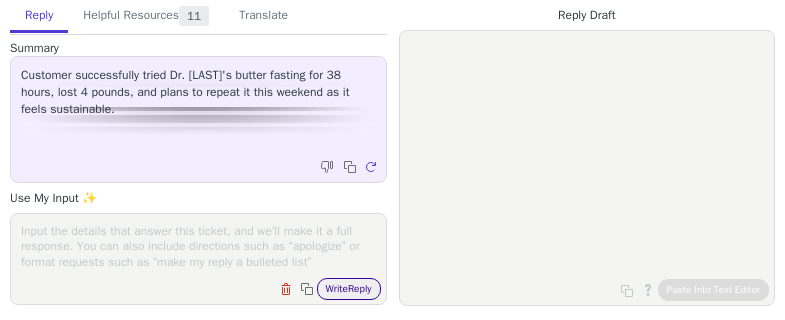 click on "Write  Reply" at bounding box center (349, 289) 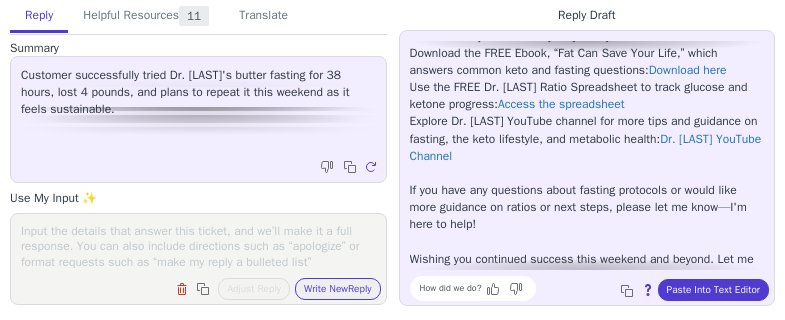 scroll, scrollTop: 251, scrollLeft: 0, axis: vertical 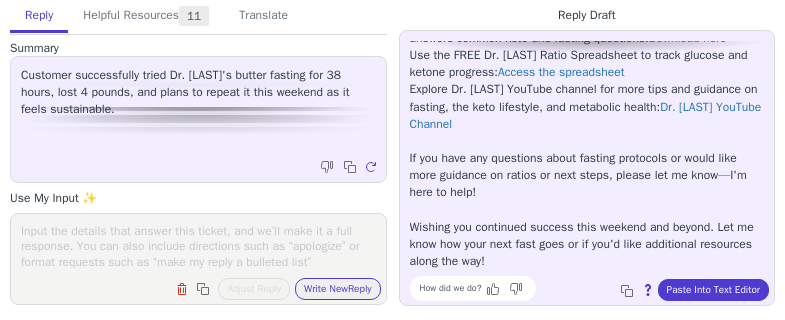 click on "How did we do?   Copy to clipboard About this reply Paste Into Text Editor" at bounding box center (597, 288) 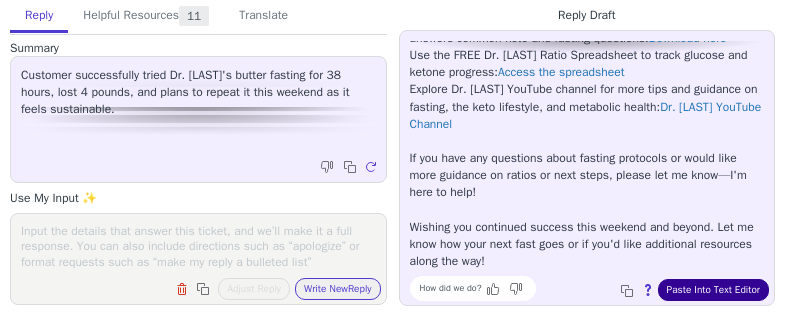 click on "Paste Into Text Editor" at bounding box center (713, 290) 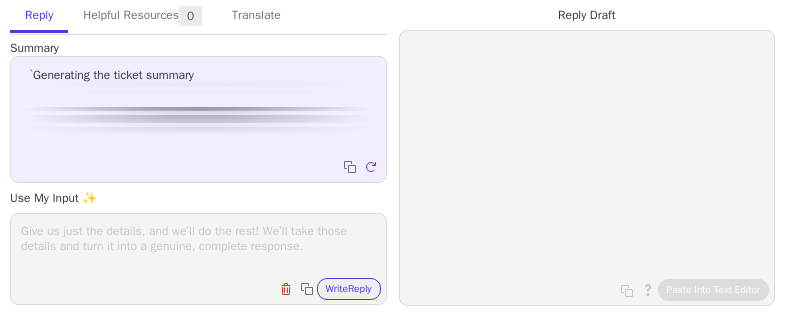 scroll, scrollTop: 0, scrollLeft: 0, axis: both 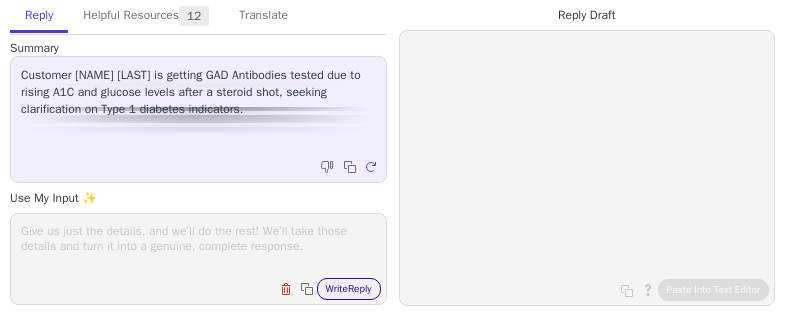 click on "Write  Reply" at bounding box center (349, 289) 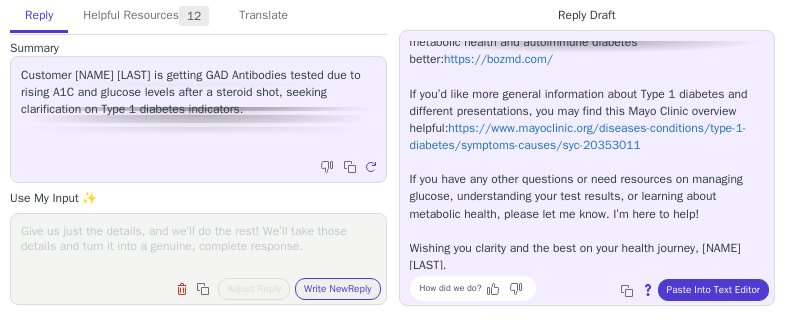 scroll, scrollTop: 662, scrollLeft: 0, axis: vertical 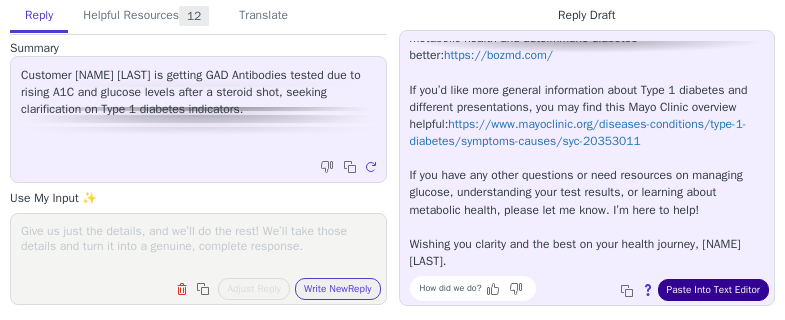 click on "Paste Into Text Editor" at bounding box center [713, 290] 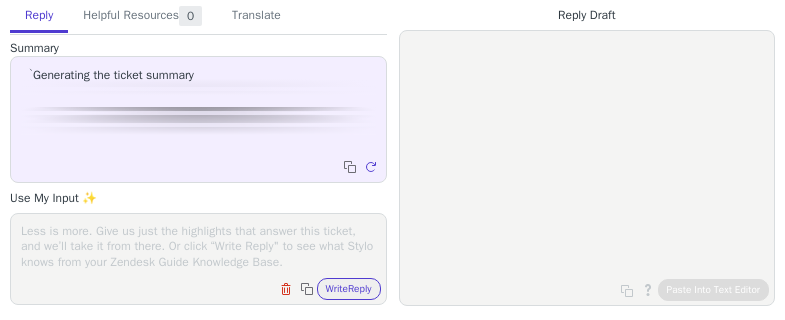 scroll, scrollTop: 0, scrollLeft: 0, axis: both 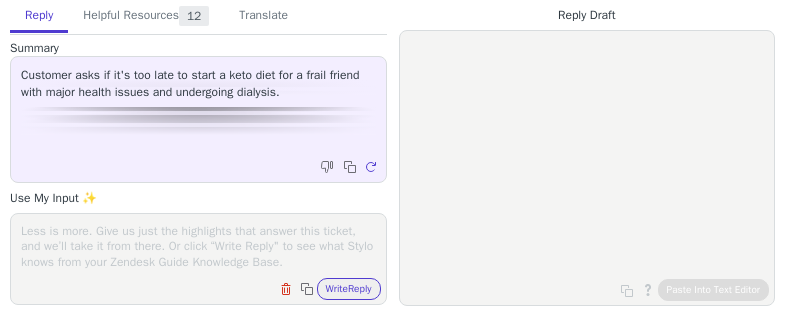 click on "Write  Reply" at bounding box center [349, 289] 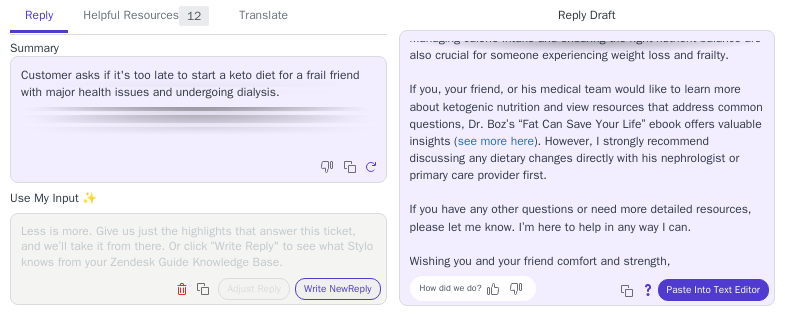 scroll, scrollTop: 422, scrollLeft: 0, axis: vertical 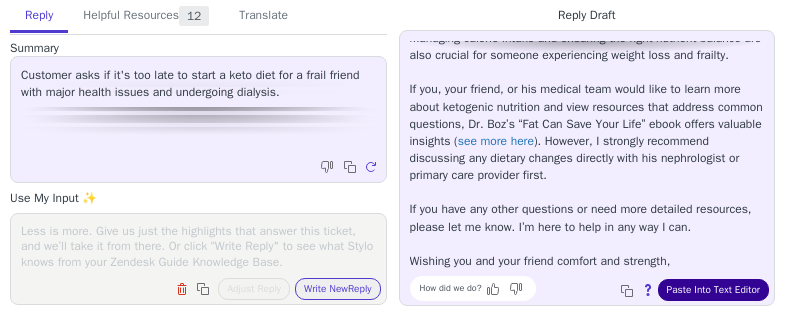 click on "Paste Into Text Editor" at bounding box center [713, 290] 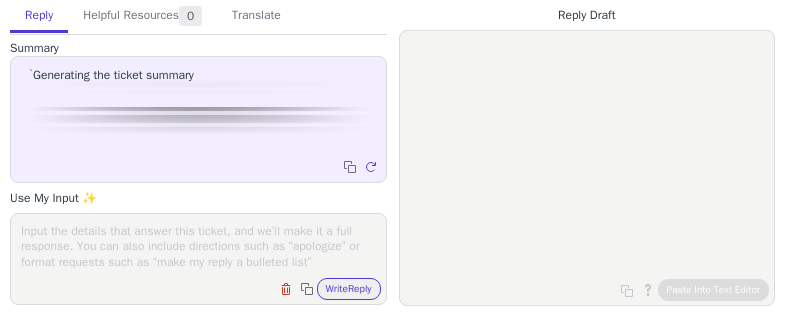 scroll, scrollTop: 0, scrollLeft: 0, axis: both 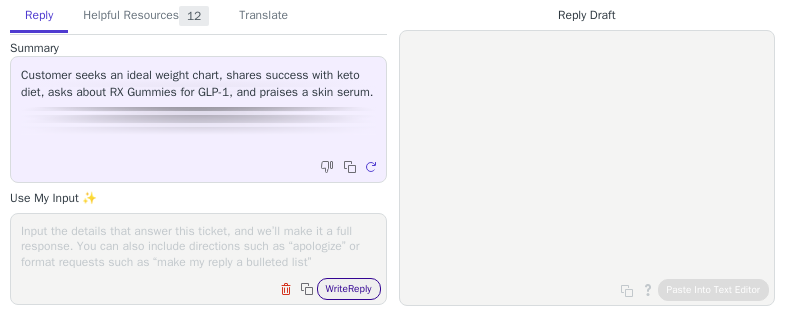 click on "Write  Reply" at bounding box center [349, 289] 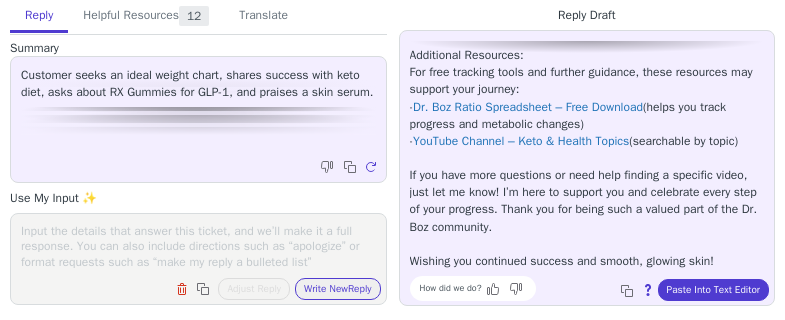 scroll, scrollTop: 902, scrollLeft: 0, axis: vertical 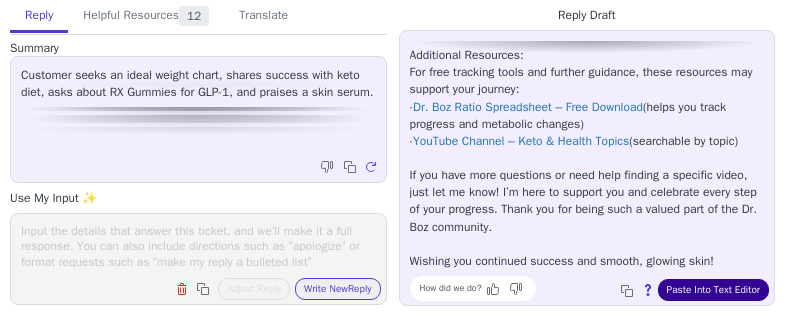 click on "Paste Into Text Editor" at bounding box center (713, 290) 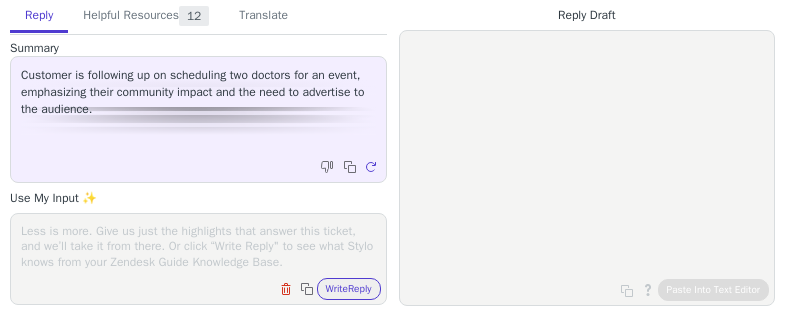 scroll, scrollTop: 0, scrollLeft: 0, axis: both 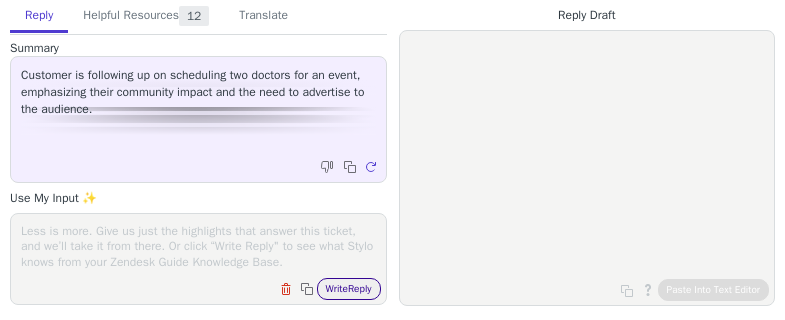 click on "Write  Reply" at bounding box center [349, 289] 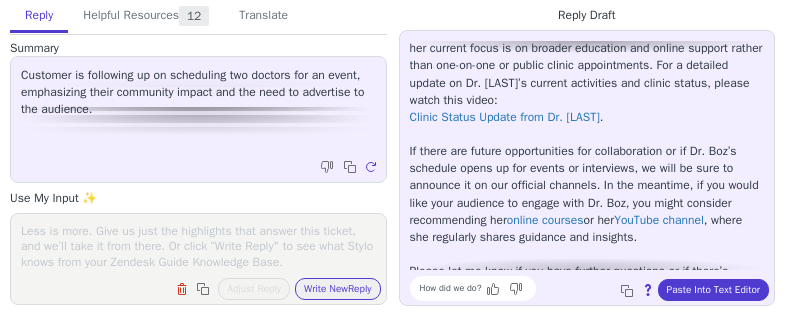scroll, scrollTop: 182, scrollLeft: 0, axis: vertical 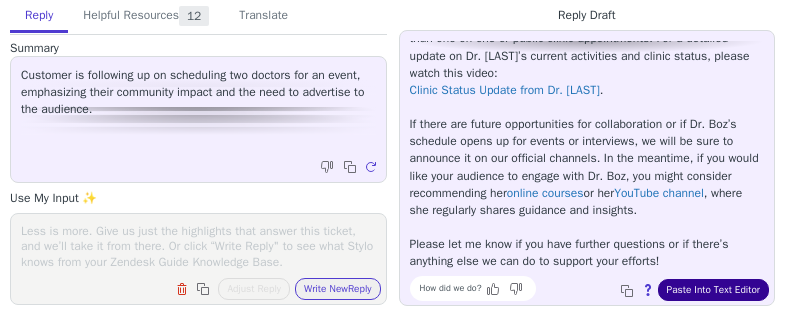 click on "Paste Into Text Editor" at bounding box center [713, 290] 